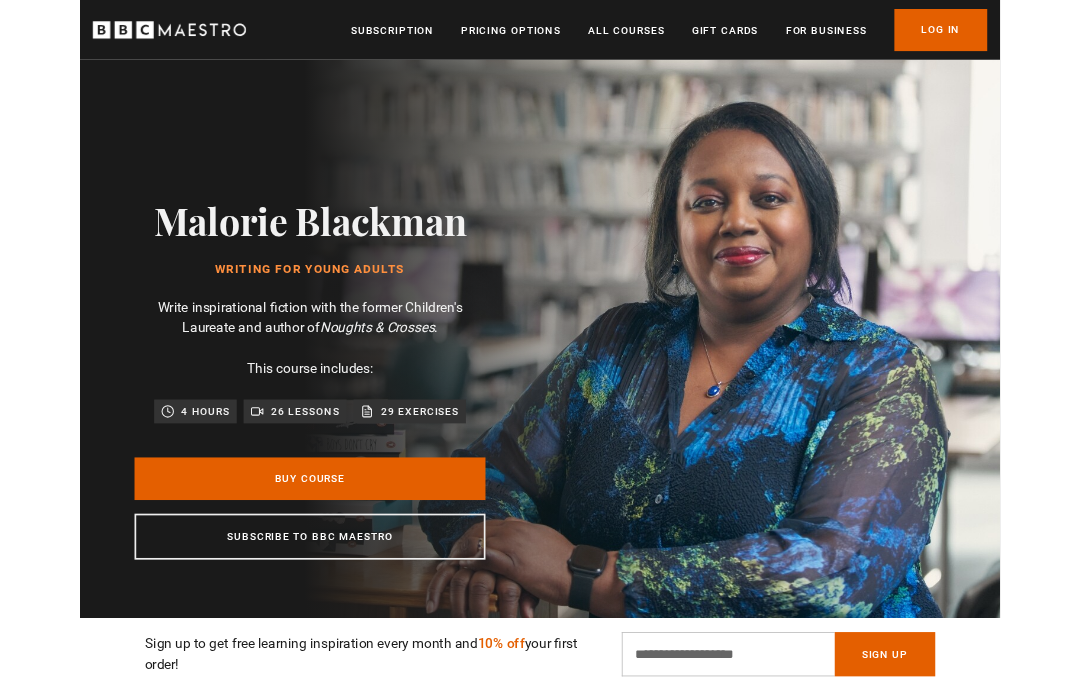 scroll, scrollTop: 1548, scrollLeft: 0, axis: vertical 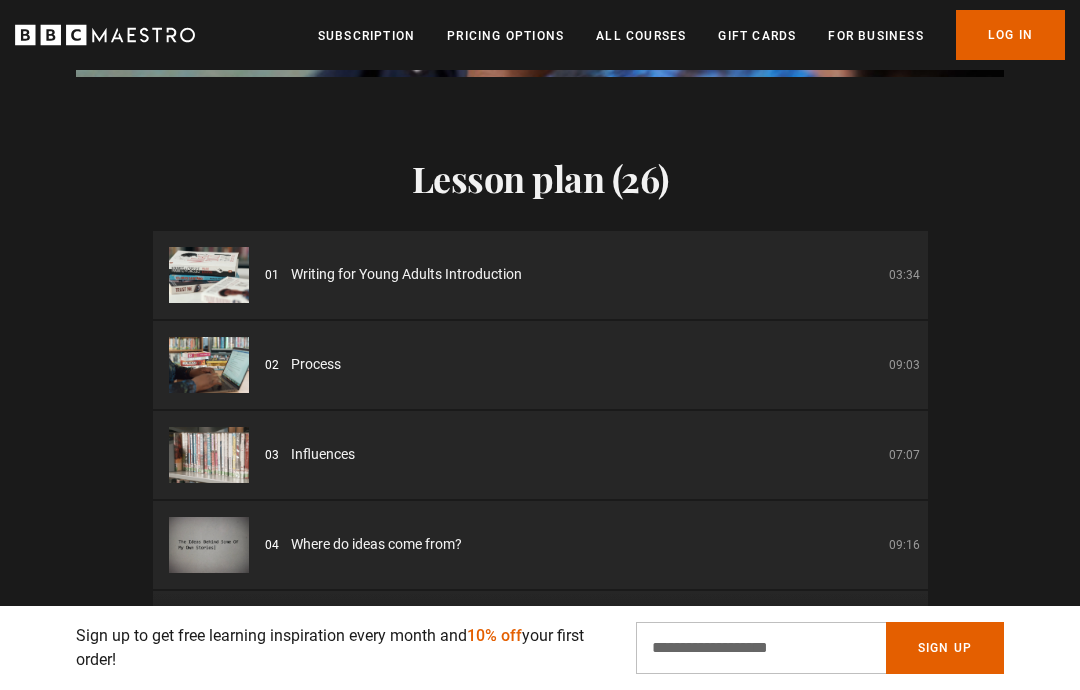 click on "Where do ideas come from?" at bounding box center (376, 544) 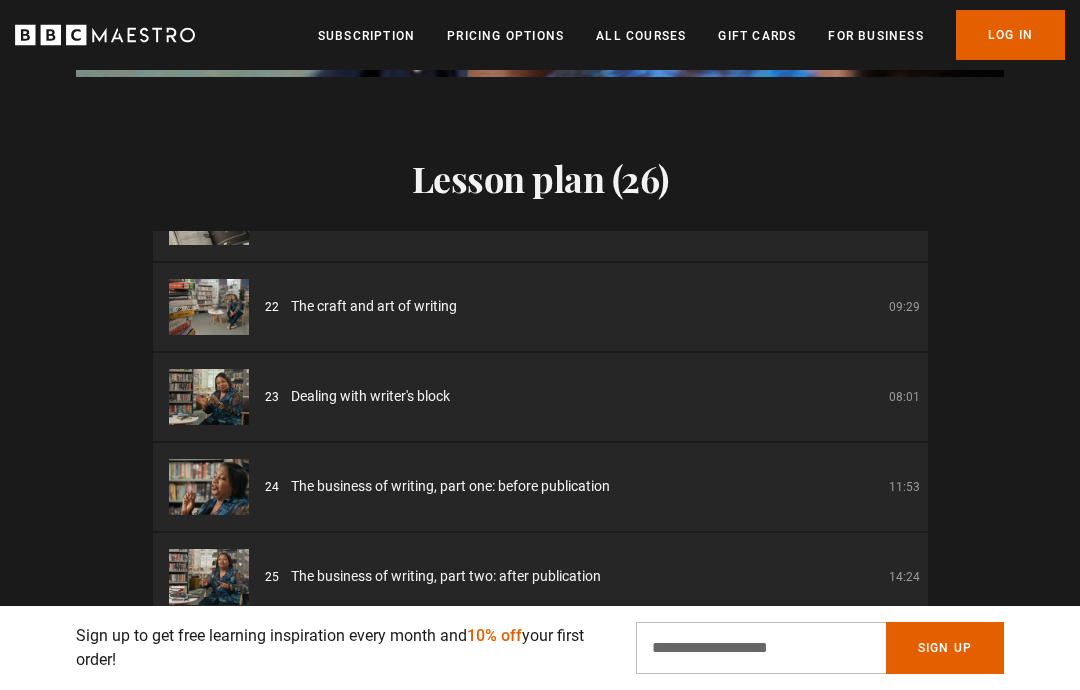 scroll, scrollTop: 1861, scrollLeft: 0, axis: vertical 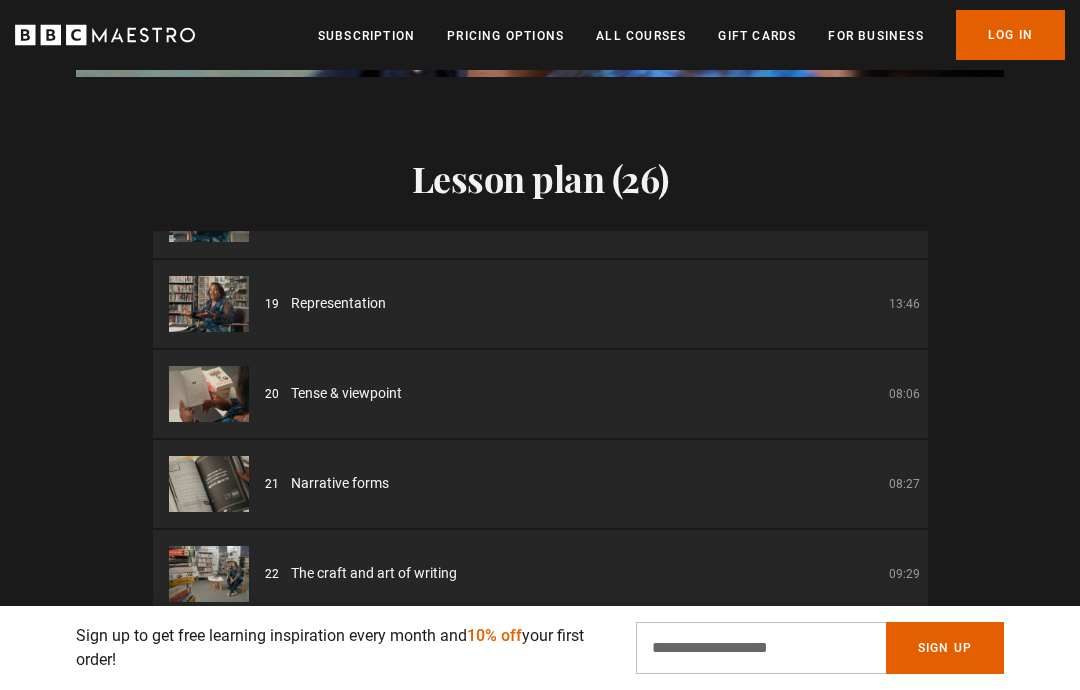 click on "Log In" at bounding box center (1010, 35) 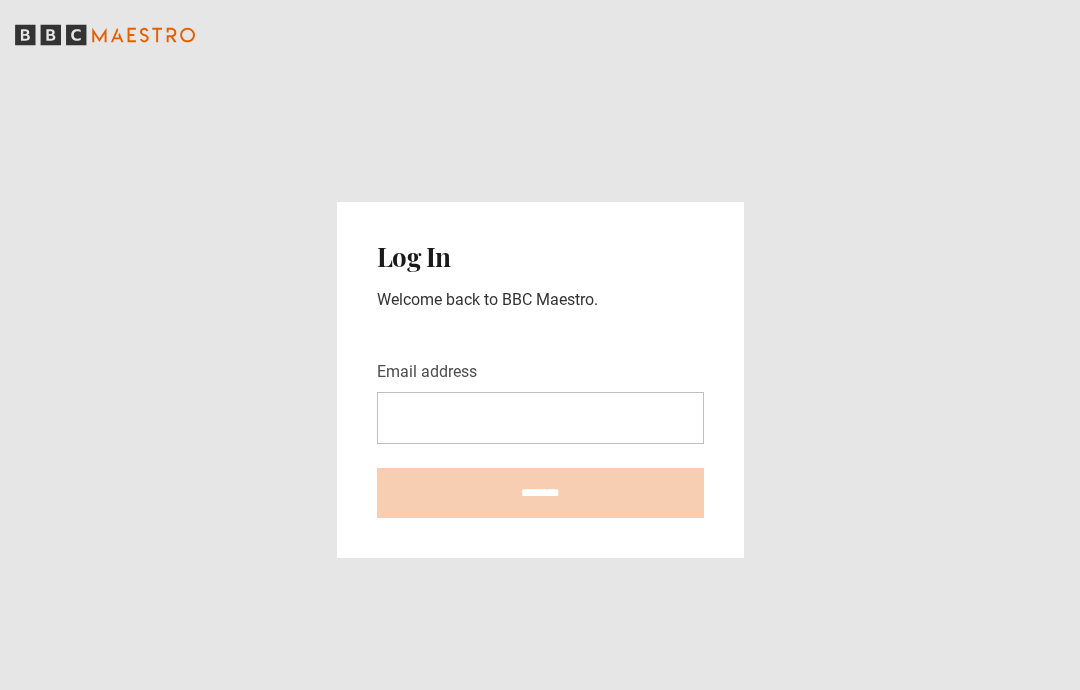 scroll, scrollTop: 0, scrollLeft: 0, axis: both 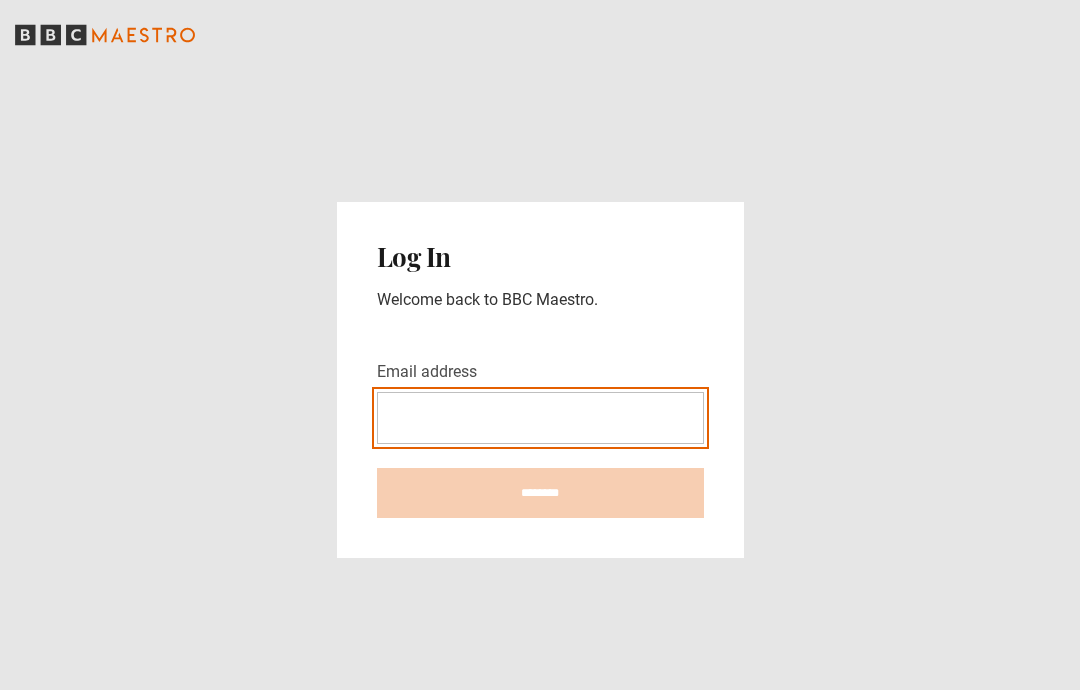 click on "Email address" at bounding box center [540, 418] 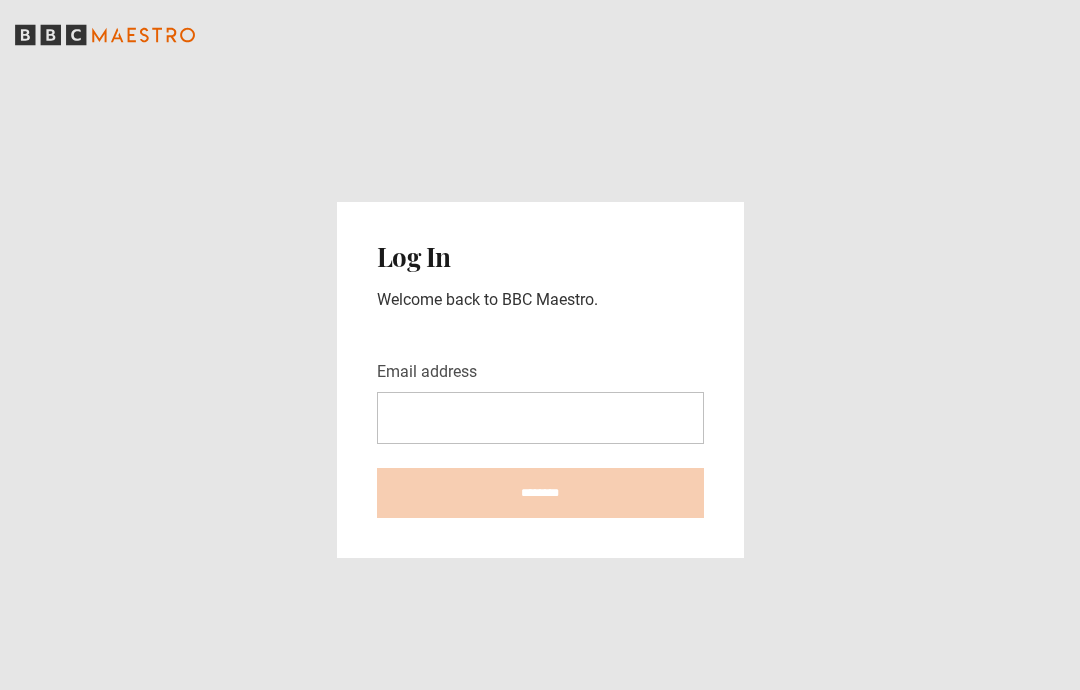 click on "Log In
Welcome back to BBC Maestro.
Email address
********" at bounding box center (540, 380) 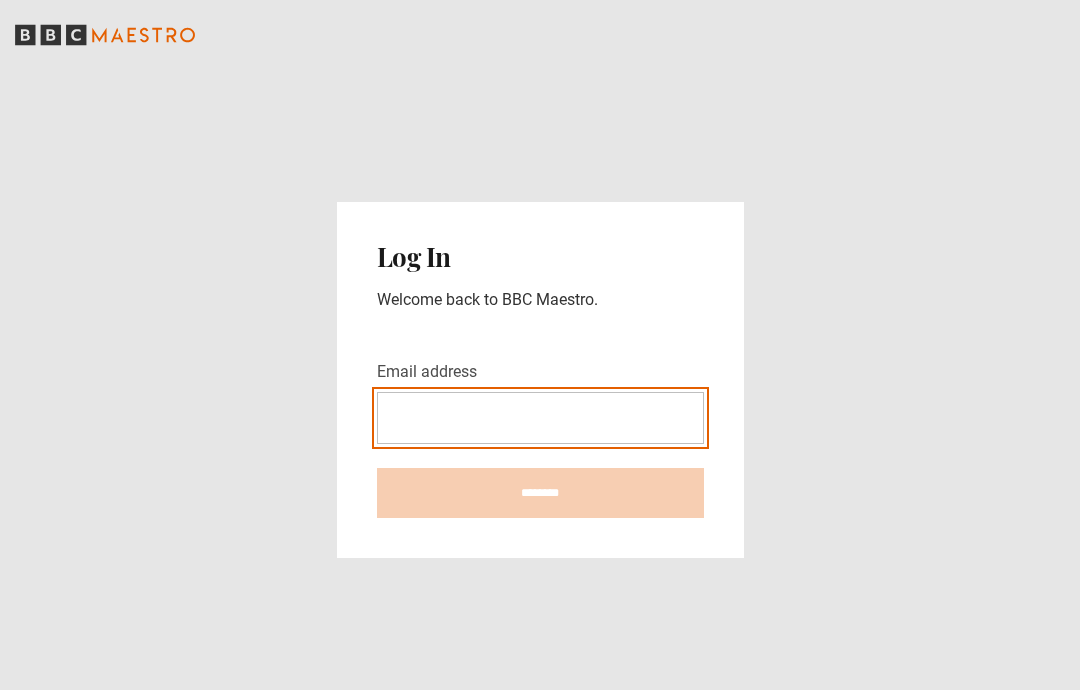 click on "Email address" at bounding box center [540, 418] 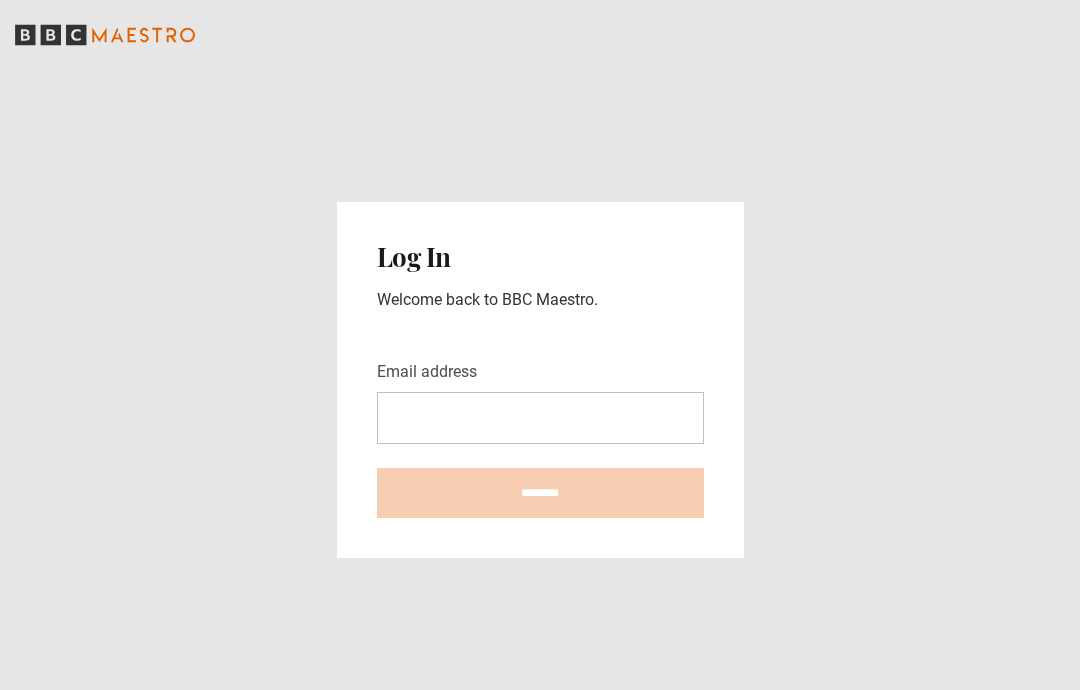 click on "Email address" at bounding box center [427, 372] 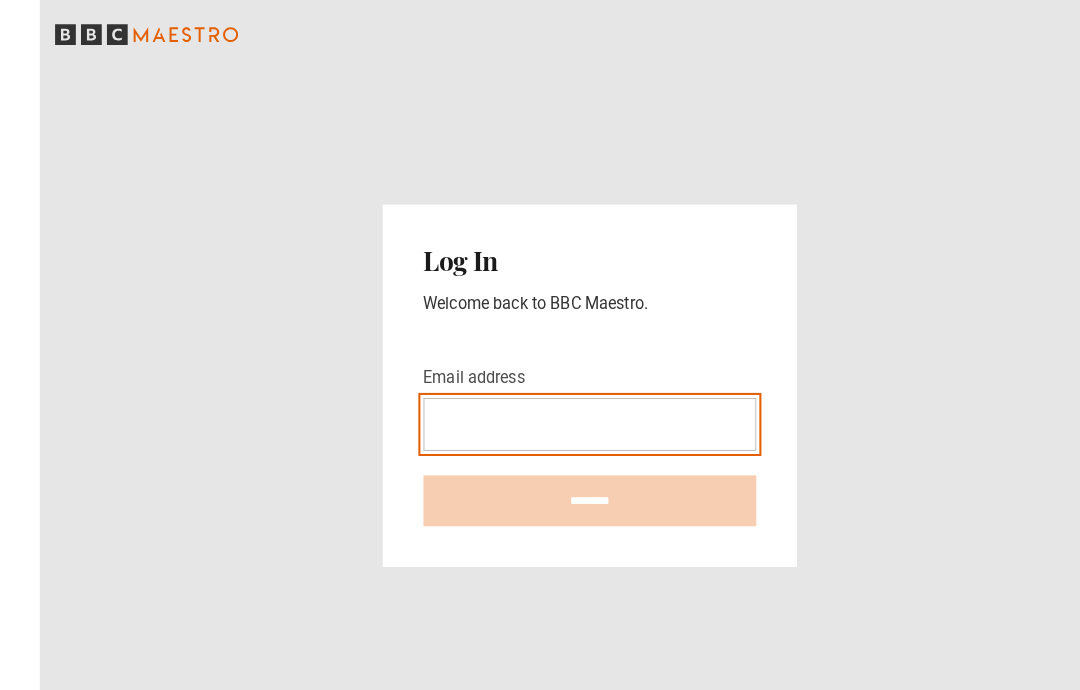 scroll, scrollTop: 49, scrollLeft: 0, axis: vertical 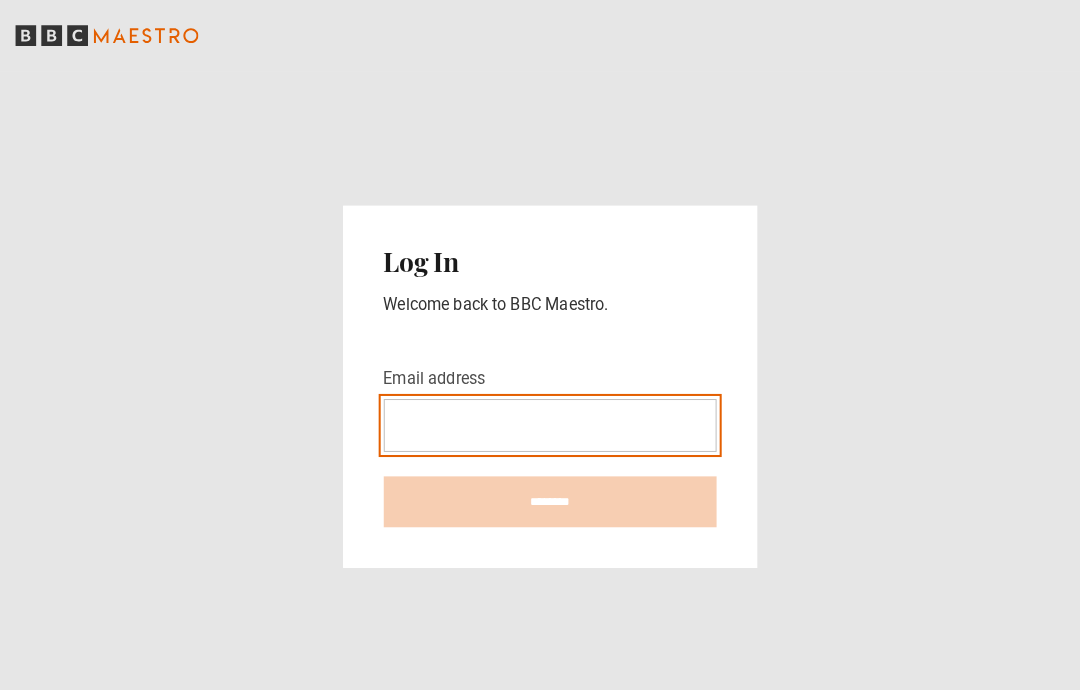 type on "**********" 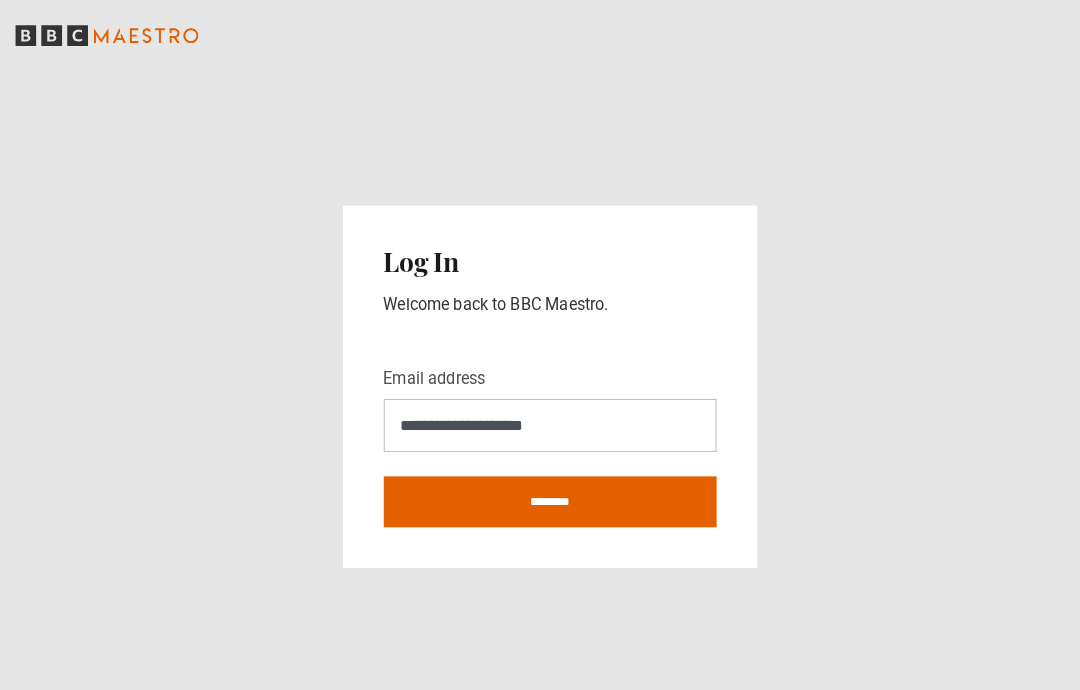 click on "********" at bounding box center [540, 493] 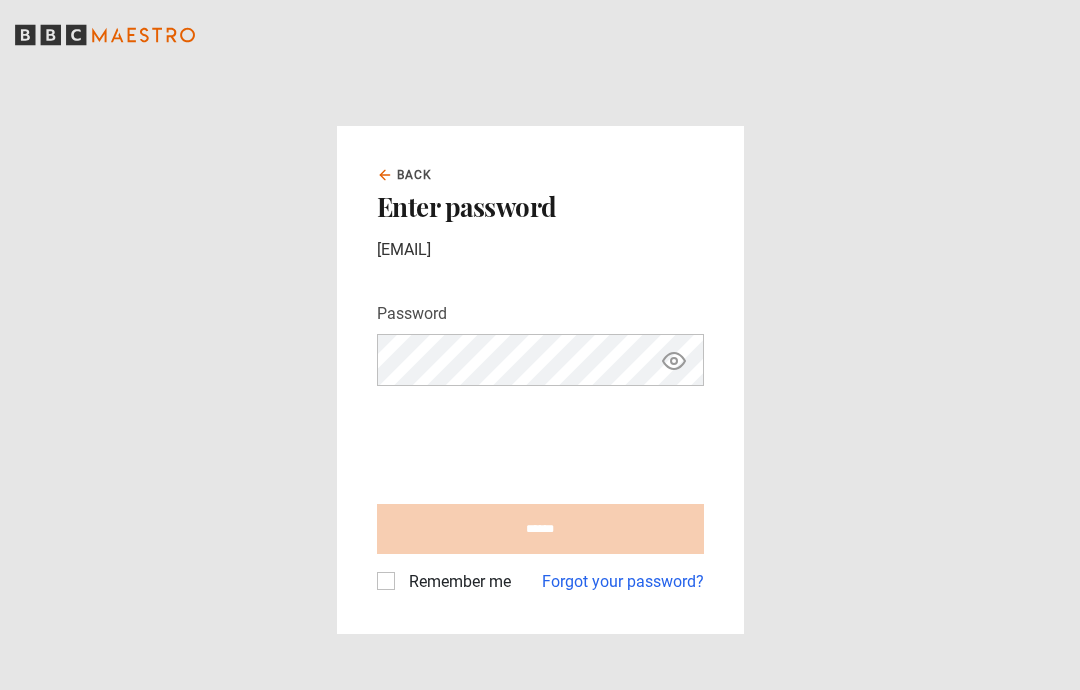 scroll, scrollTop: 0, scrollLeft: 0, axis: both 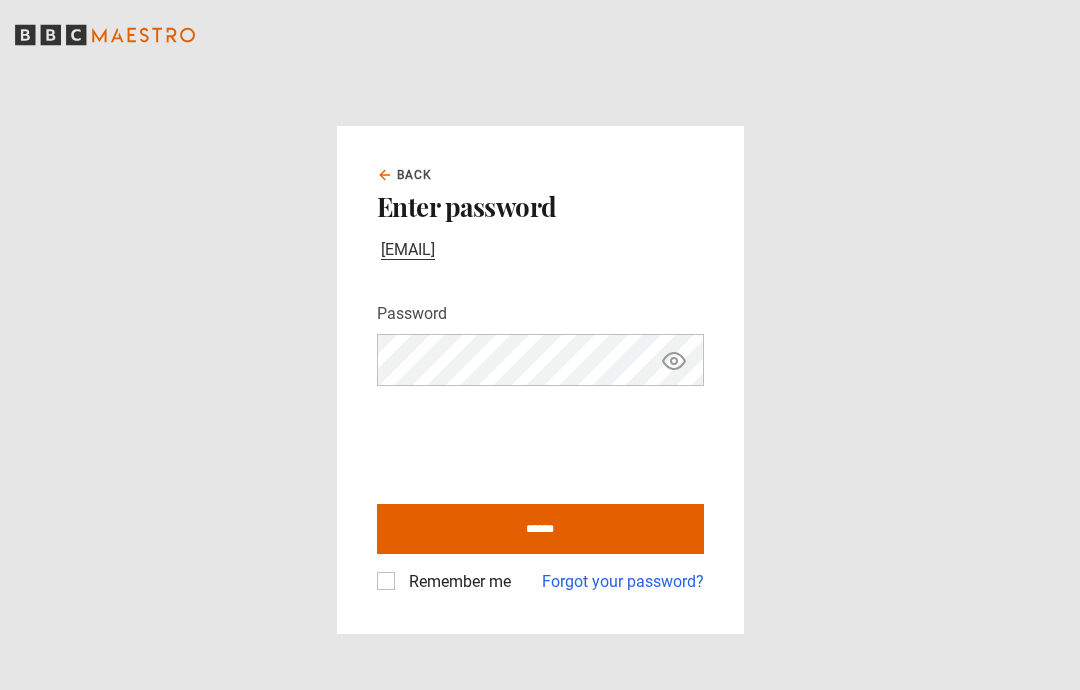 click on "******" at bounding box center (540, 529) 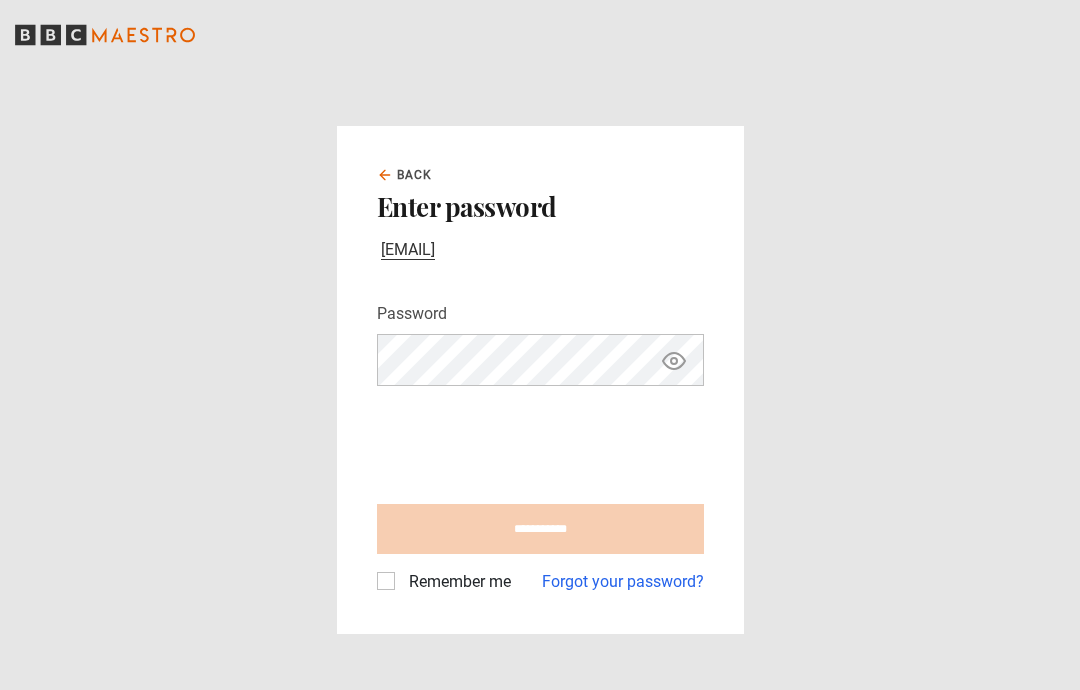 type on "**********" 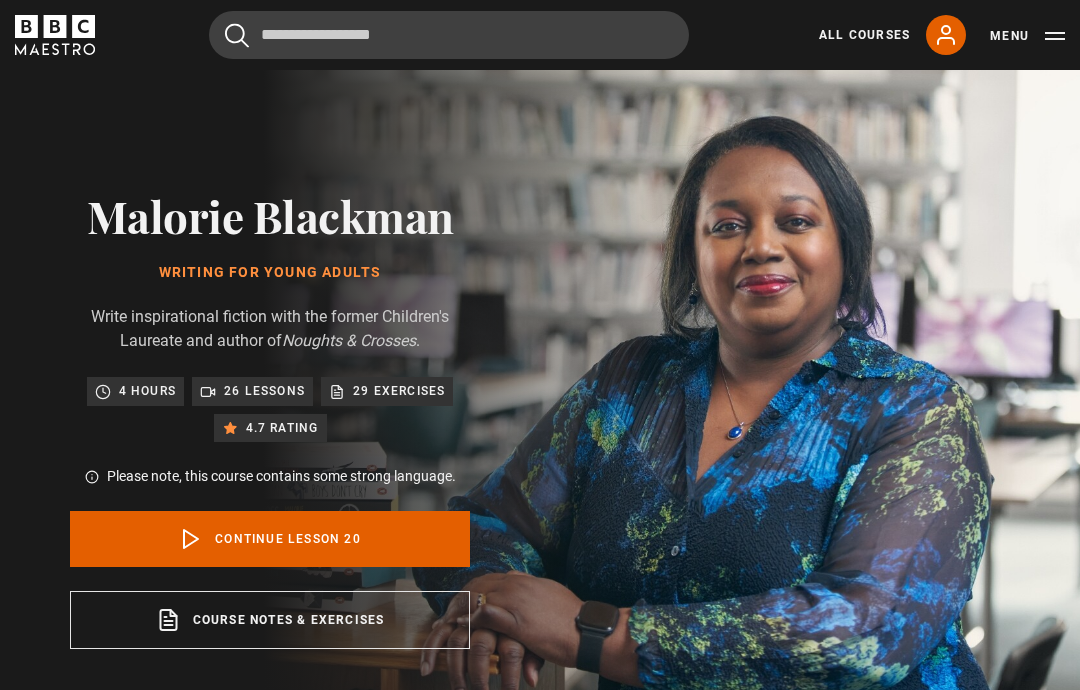scroll, scrollTop: 870, scrollLeft: 0, axis: vertical 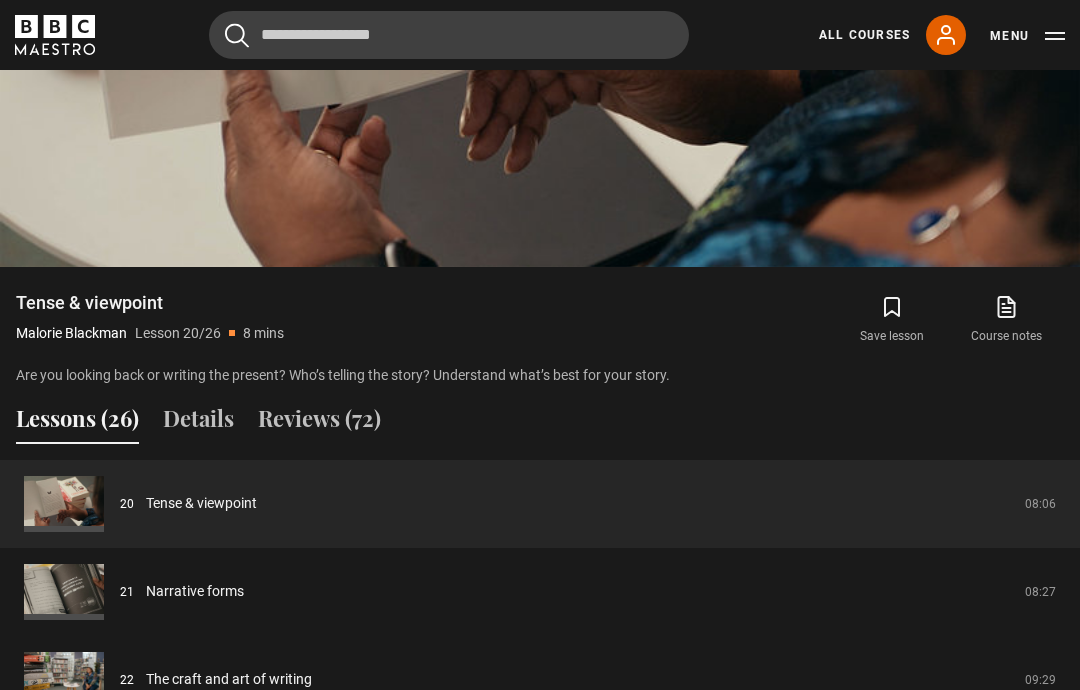 click on "Narrative forms" at bounding box center [195, 591] 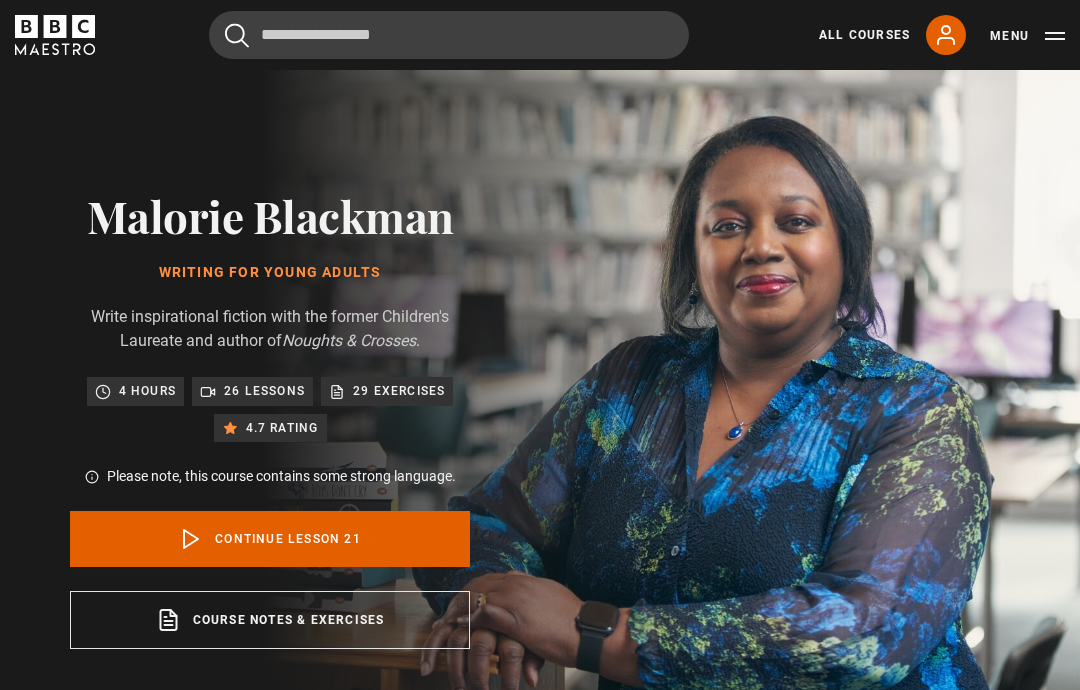 click on "Video Player is loading. Play Lesson Narrative forms 10s Skip Back 10 seconds 10s Skip Forward 10 seconds Loaded :  0.00% 0:00 Play Mute Current Time  0:00 - Duration  0:00
[FIRST] [LAST]
Lesson 21
Narrative forms
1x Playback Rate 2x 1.5x 1x , selected 0.5x auto Quality 360p 720p 1080p 2160p Auto , selected Captions captions off , selected English  Captions This is a modal window.
Lesson Completed
Up next
The craft and art of writing
Cancel
Do you want to save this lesson?
Save lesson" at bounding box center (540, 1238) 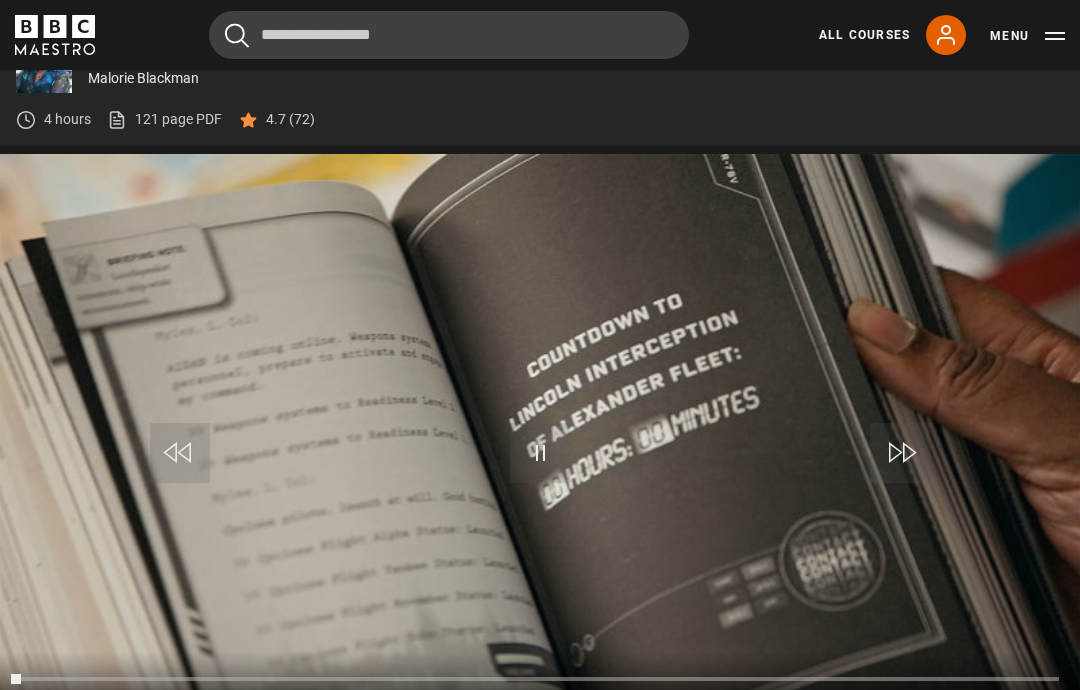 scroll, scrollTop: 780, scrollLeft: 0, axis: vertical 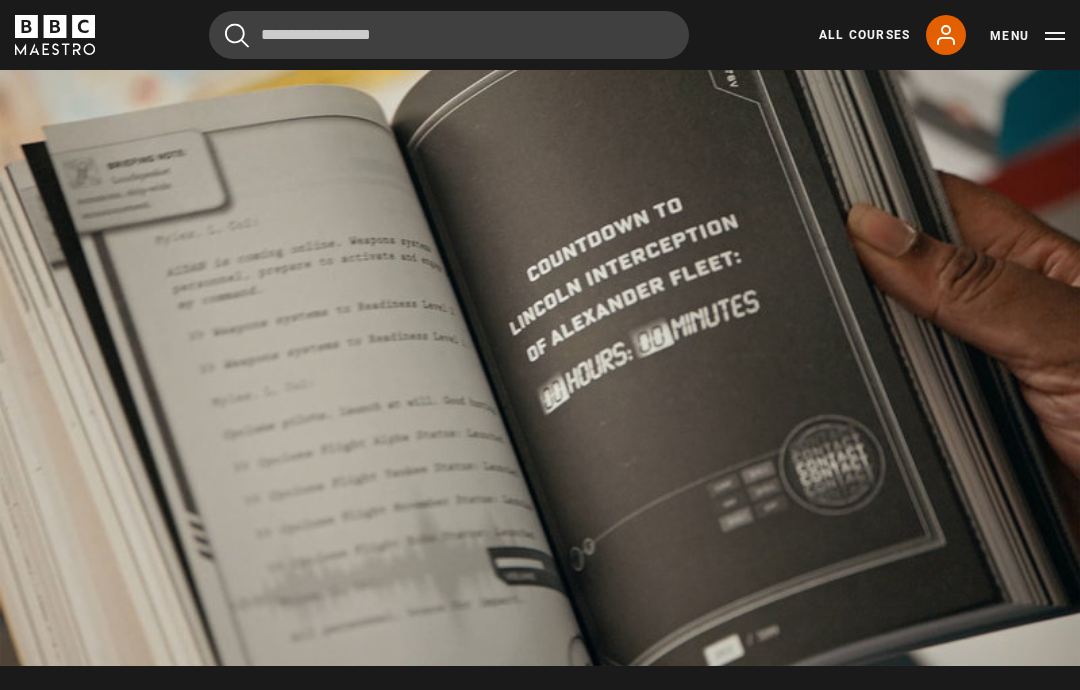click on "Video Player is loading. Play Lesson Narrative forms 10s Skip Back 10 seconds Pause 10s Skip Forward 10 seconds Loaded :  52.17% 3:22 Pause Mute Current Time  3:21 - Duration  8:28
Malorie Blackman
Lesson 21
Narrative forms
1x Playback Rate 2x 1.5x 1x , selected 0.5x auto Quality 360p 720p 1080p 2160p Auto , selected Captions captions off , selected English  Captions This is a modal window.
Lesson Completed
Up next
The craft and art of writing
Cancel
Do you want to save this lesson?
Save lesson" at bounding box center [540, 362] 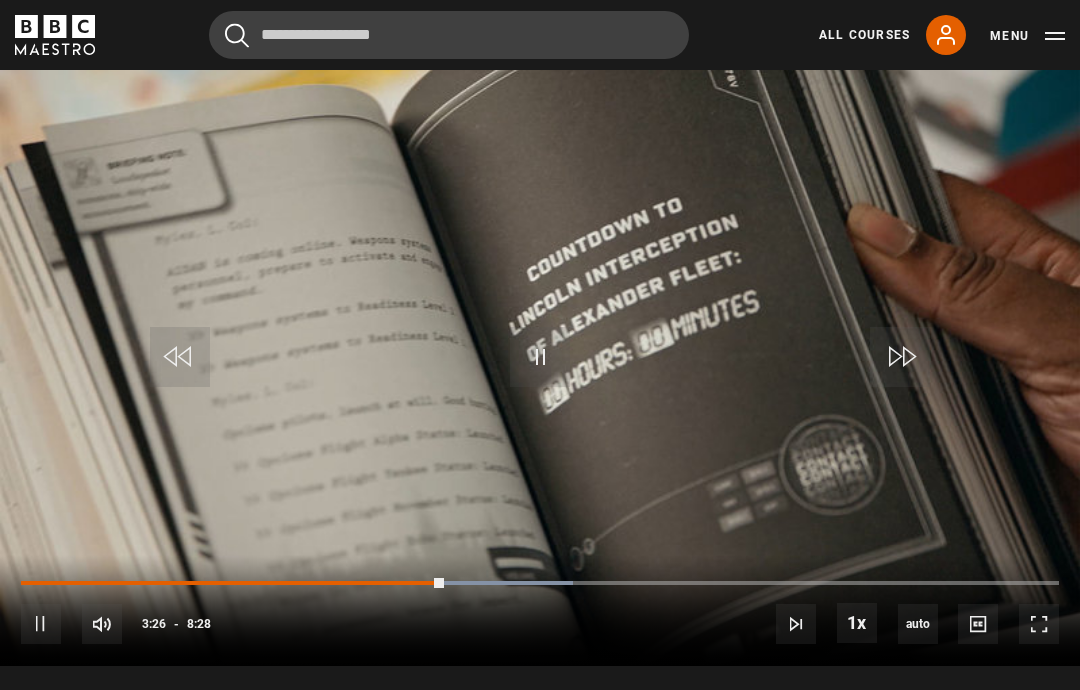 click on "Video Player is loading. Play Lesson Narrative forms 10s Skip Back 10 seconds Pause 10s Skip Forward 10 seconds Loaded :  53.15% 3:26 Pause Mute Current Time  3:26 - Duration  8:28
Malorie Blackman
Lesson 21
Narrative forms
1x Playback Rate 2x 1.5x 1x , selected 0.5x auto Quality 360p 720p 1080p 2160p Auto , selected Captions captions off , selected English  Captions This is a modal window.
Lesson Completed
Up next
The craft and art of writing
Cancel
Do you want to save this lesson?
Save lesson" at bounding box center (540, 362) 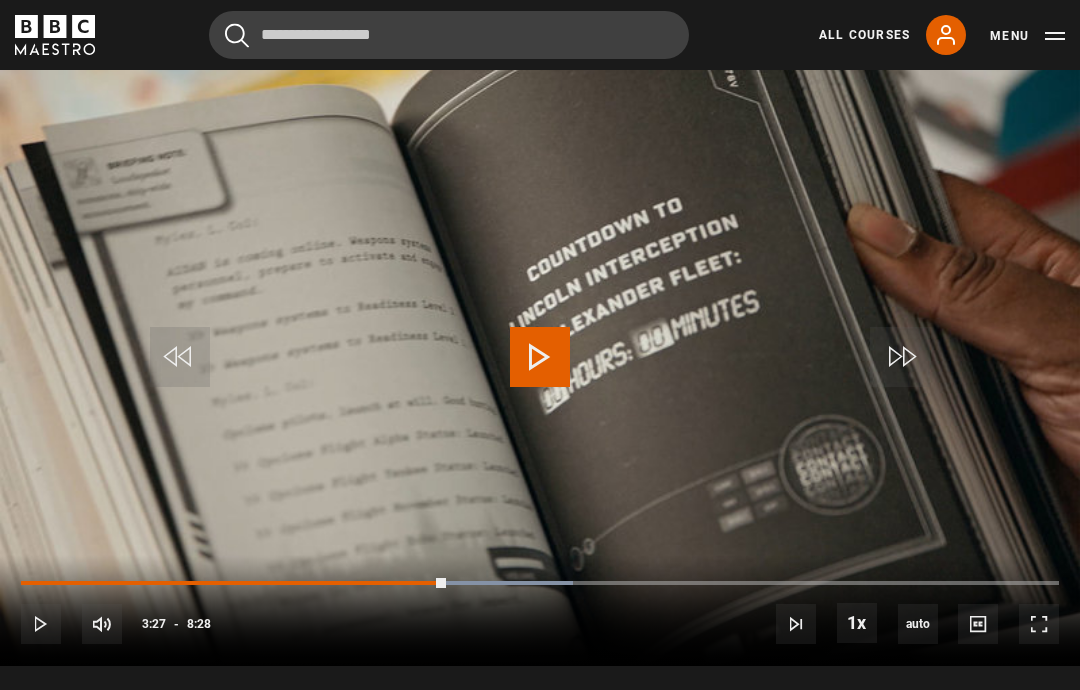 click on "Video Player is loading. Play Lesson Narrative forms 10s Skip Back 10 seconds Play 10s Skip Forward 10 seconds Loaded :  53.15% 3:27 Play Mute Current Time  3:27 - Duration  8:28
Malorie Blackman
Lesson 21
Narrative forms
1x Playback Rate 2x 1.5x 1x , selected 0.5x auto Quality 360p 720p 1080p 2160p Auto , selected Captions captions off , selected English  Captions This is a modal window.
Lesson Completed
Up next
The craft and art of writing
Cancel
Do you want to save this lesson?
Save lesson
Rewatch" at bounding box center [540, 362] 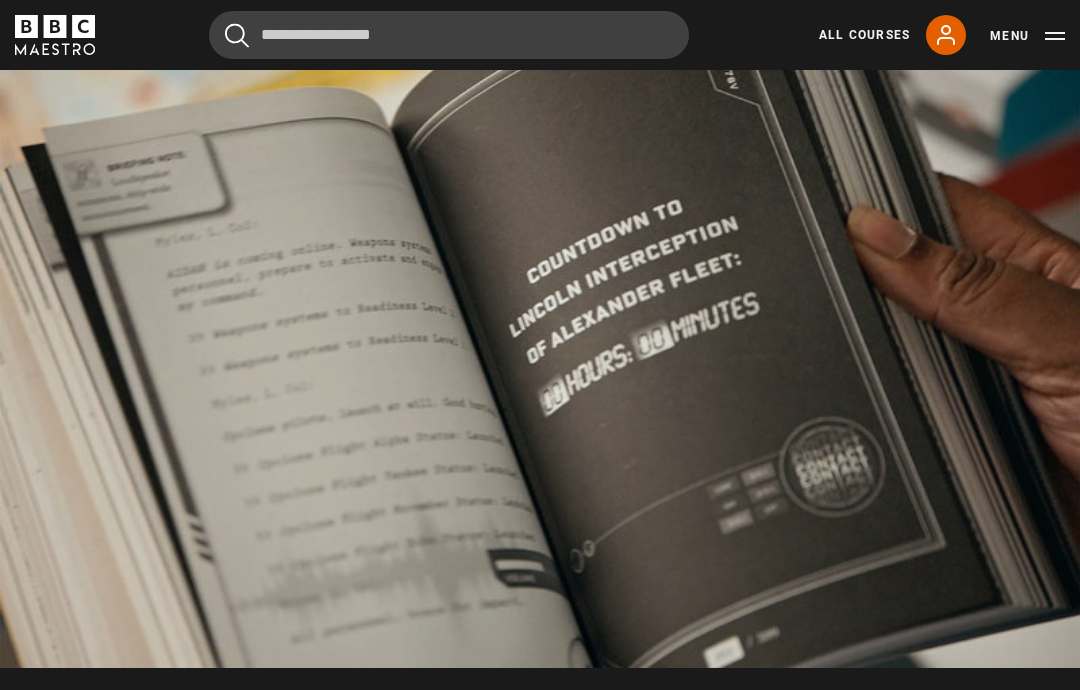 scroll, scrollTop: 875, scrollLeft: 0, axis: vertical 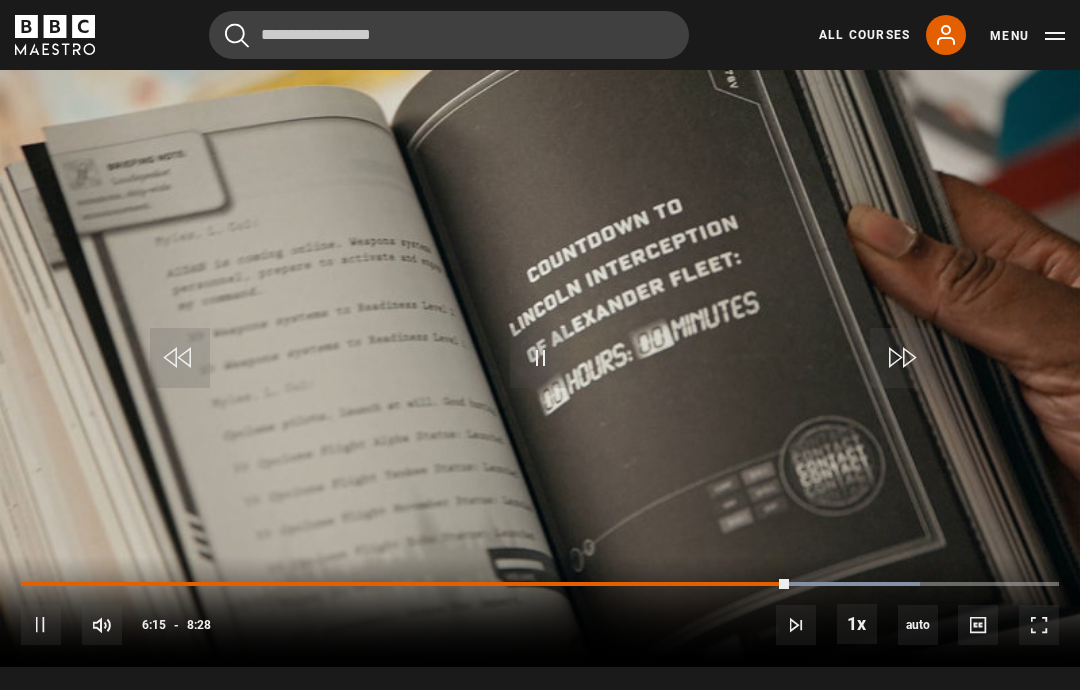 click on "Video Player is loading. Play Lesson Narrative forms 10s Skip Back 10 seconds Pause 10s Skip Forward 10 seconds Loaded :  86.61% 6:15 Pause Mute Current Time  6:15 - Duration  8:28
Malorie Blackman
Lesson 21
Narrative forms
1x Playback Rate 2x 1.5x 1x , selected 0.5x auto Quality 360p 720p 1080p 2160p Auto , selected Captions captions off , selected English  Captions This is a modal window.
Lesson Completed
Up next
The craft and art of writing
Cancel
Do you want to save this lesson?
Save lesson" at bounding box center (540, 363) 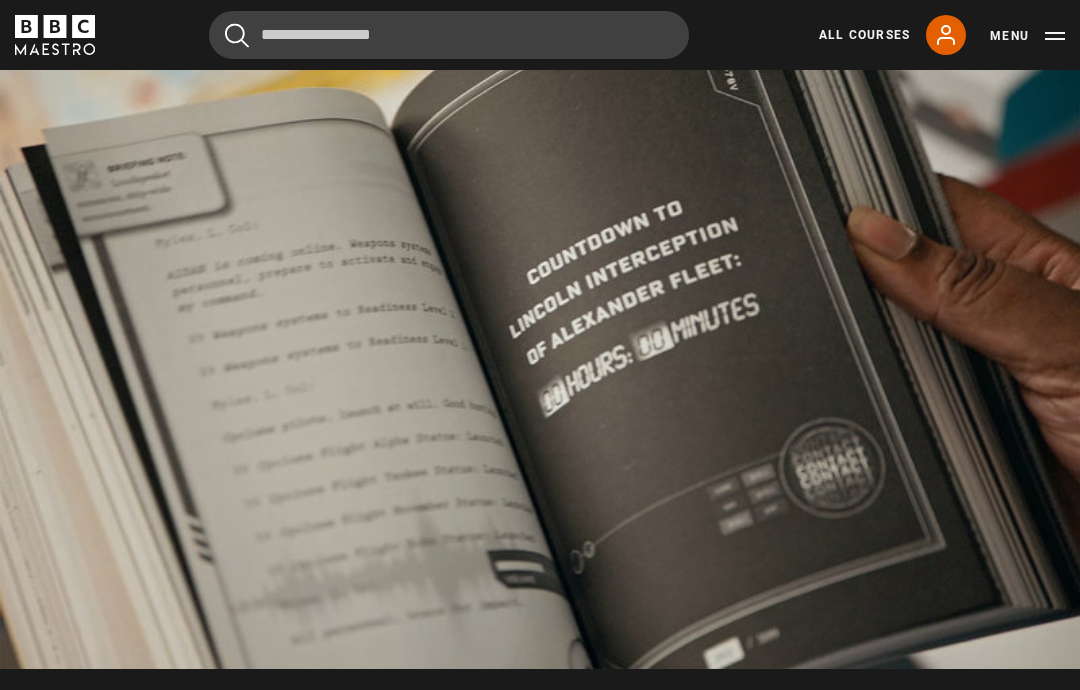 scroll, scrollTop: 870, scrollLeft: 0, axis: vertical 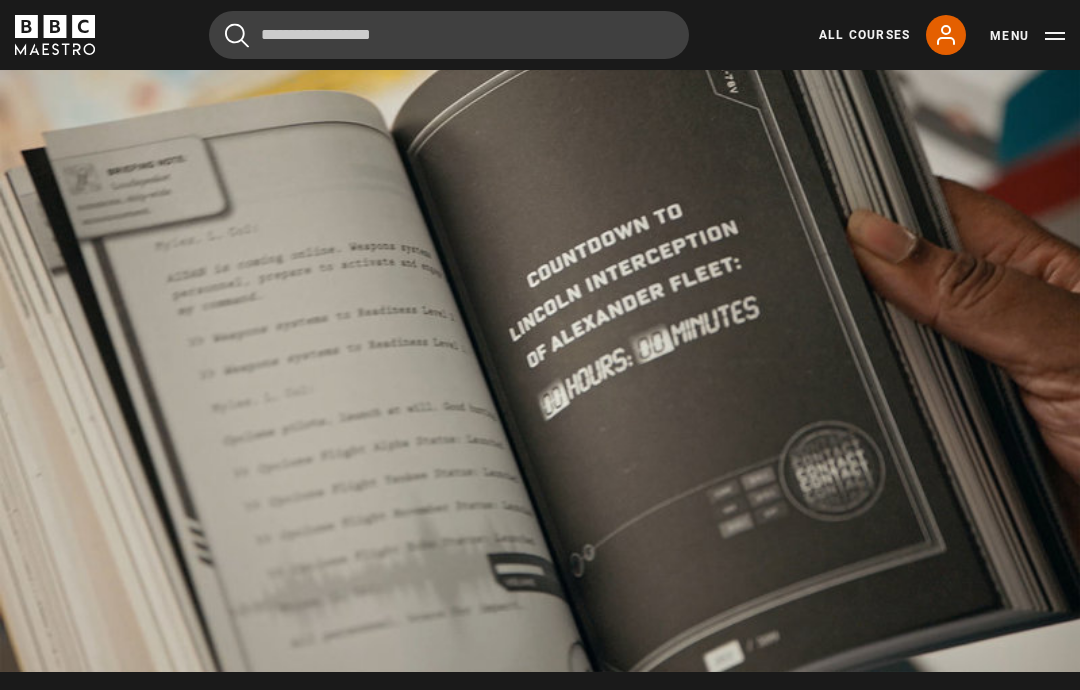 click on "Video Player is loading. Play Lesson Narrative forms 10s Skip Back 10 seconds Pause 10s Skip Forward 10 seconds Loaded :  100.00% 7:59 Pause Mute Current Time  7:59 - Duration  8:27
Malorie Blackman
Lesson 21
Narrative forms
1x Playback Rate 2x 1.5x 1x , selected 0.5x auto Quality 360p 720p 1080p 2160p Auto , selected Captions captions off , selected English  Captions This is a modal window.
Lesson Completed
Up next
The craft and art of writing
Cancel
Do you want to save this lesson?
Save lesson" at bounding box center (540, 368) 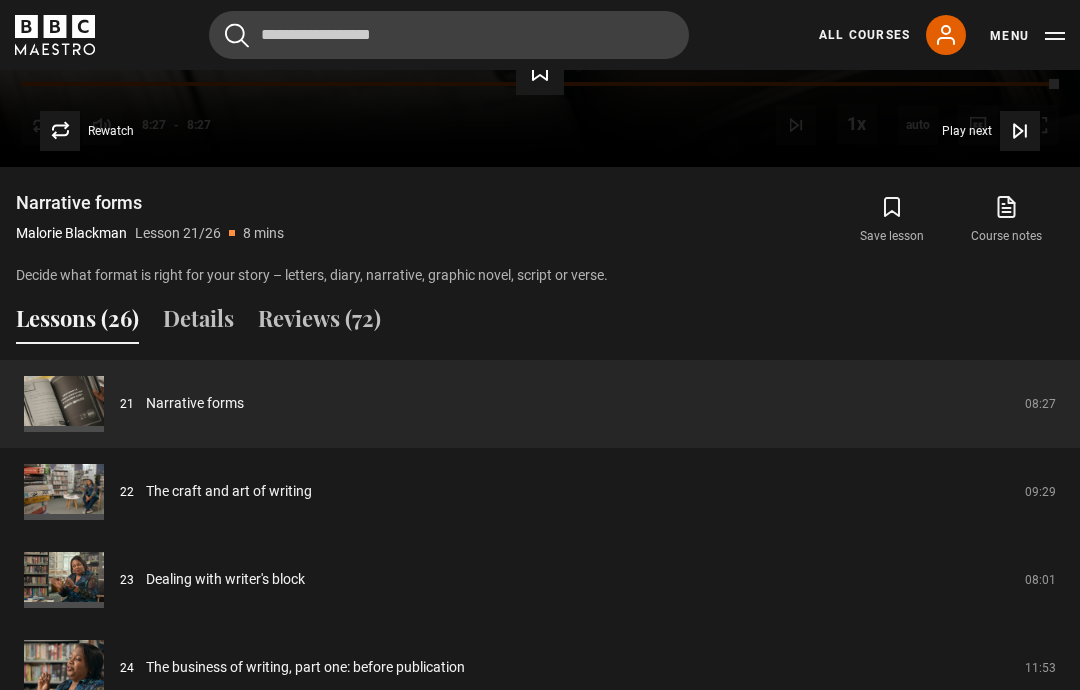 scroll, scrollTop: 1377, scrollLeft: 0, axis: vertical 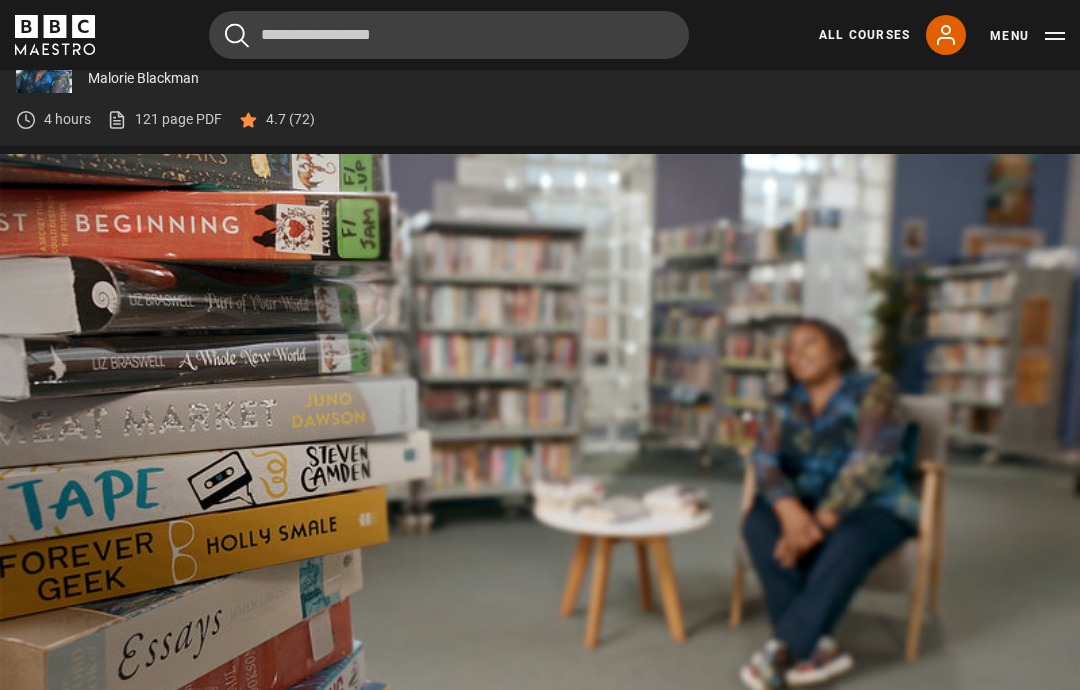 click on "Video Player is loading. Play Lesson The craft and art of writing 10s Skip Back 10 seconds Pause 10s Skip Forward 10 seconds Loaded :  43.86% 3:08 Pause Mute Current Time  3:08 - Duration  9:30
Malorie Blackman
Lesson 22
The craft and art of writing
1x Playback Rate 2x 1.5x 1x , selected 0.5x auto Quality 360p 720p 1080p 2160p Auto , selected Captions captions off , selected English  Captions This is a modal window.
Lesson Completed
Up next
Dealing with writer's block
Cancel
Do you want to save this lesson?
Save lesson" at bounding box center [540, 458] 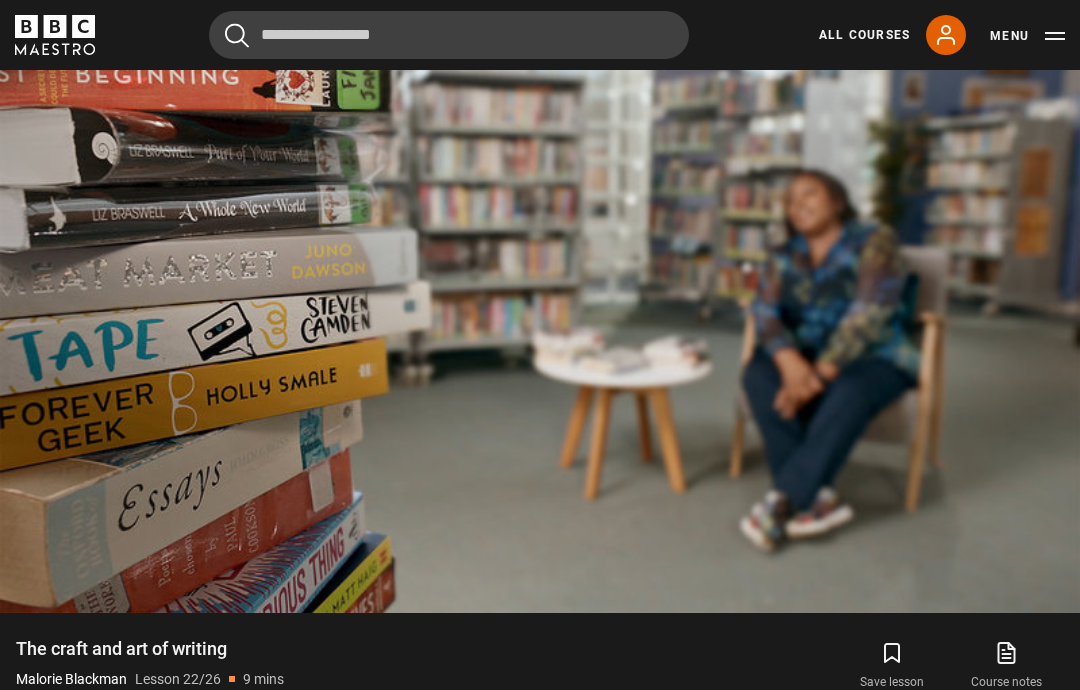 scroll, scrollTop: 923, scrollLeft: 0, axis: vertical 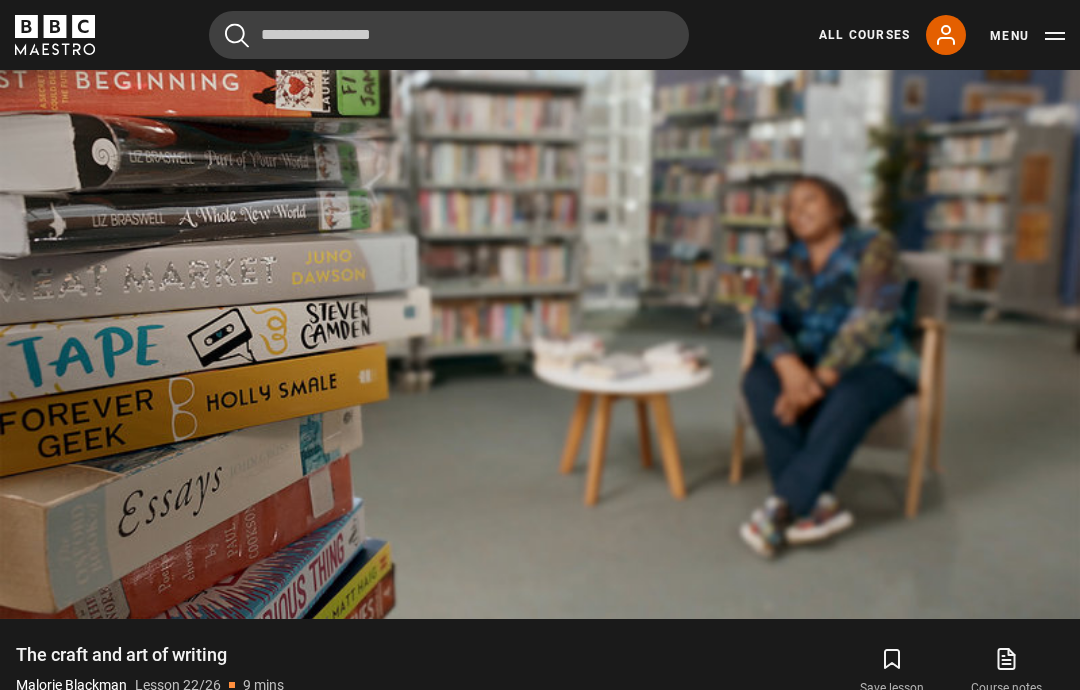 click on "Video Player is loading. Play Lesson The craft and art of writing 10s Skip Back 10 seconds Pause 10s Skip Forward 10 seconds Loaded :  64.04% 5:02 Pause Mute Current Time  5:02 - Duration  9:30
Malorie Blackman
Lesson 22
The craft and art of writing
1x Playback Rate 2x 1.5x 1x , selected 0.5x auto Quality 360p 720p 1080p 2160p Auto , selected Captions captions off , selected English  Captions This is a modal window.
Lesson Completed
Up next
Dealing with writer's block
Cancel
Do you want to save this lesson?
Save lesson" at bounding box center [540, 315] 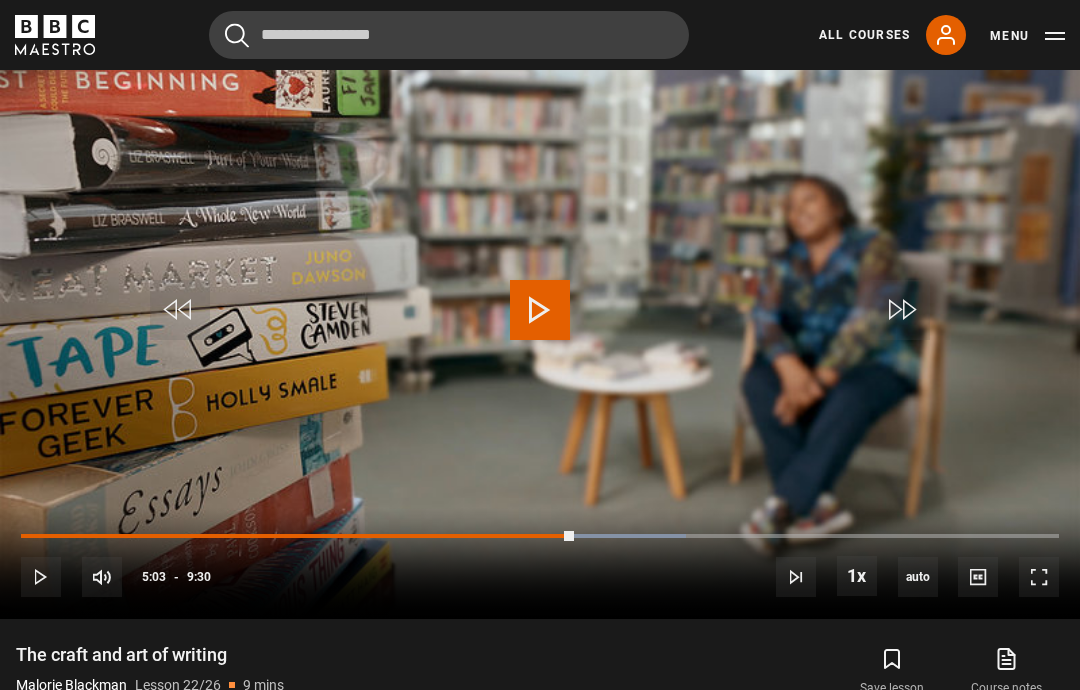 click on "Play" at bounding box center [540, 310] 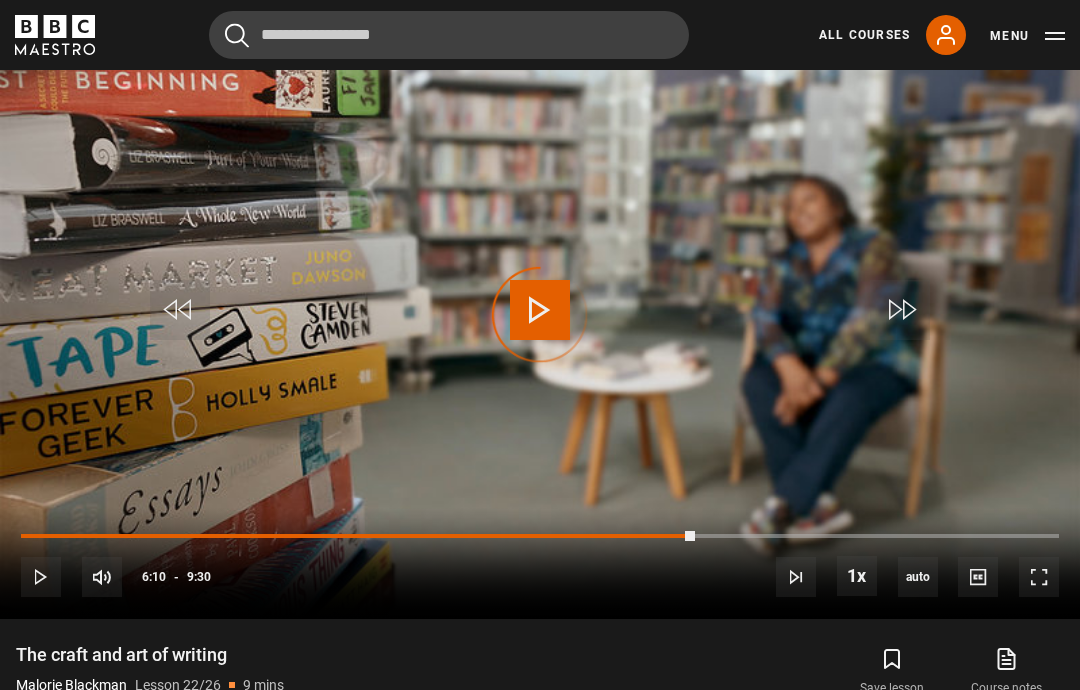 click on "Video Player is loading." at bounding box center [540, 315] 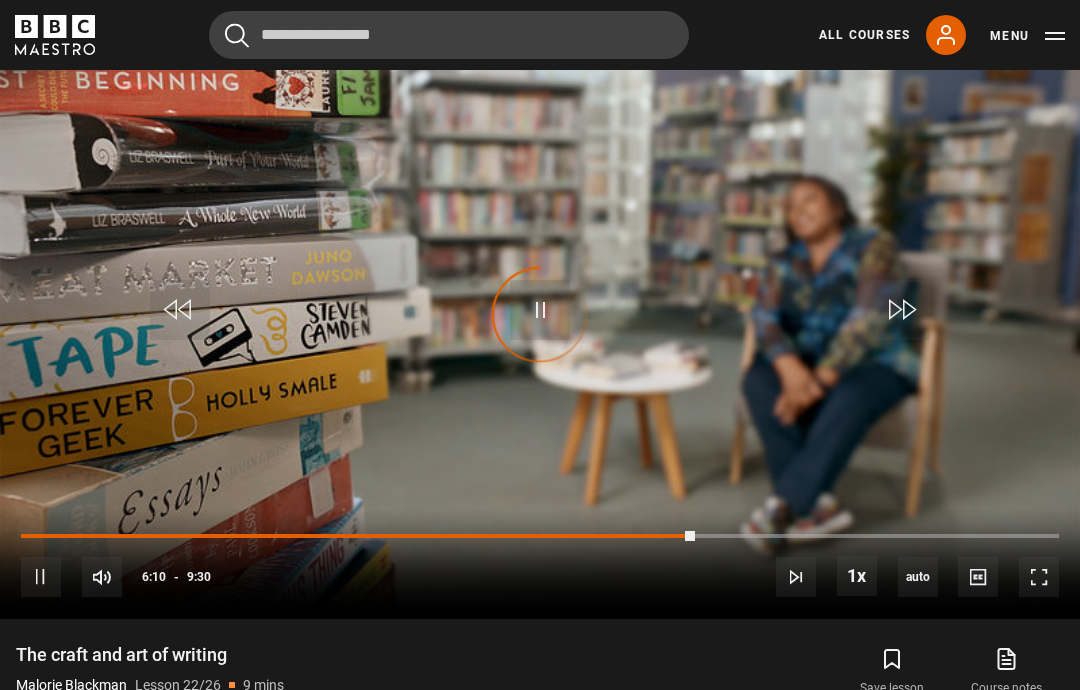 click on "Video Player is loading." at bounding box center [540, 315] 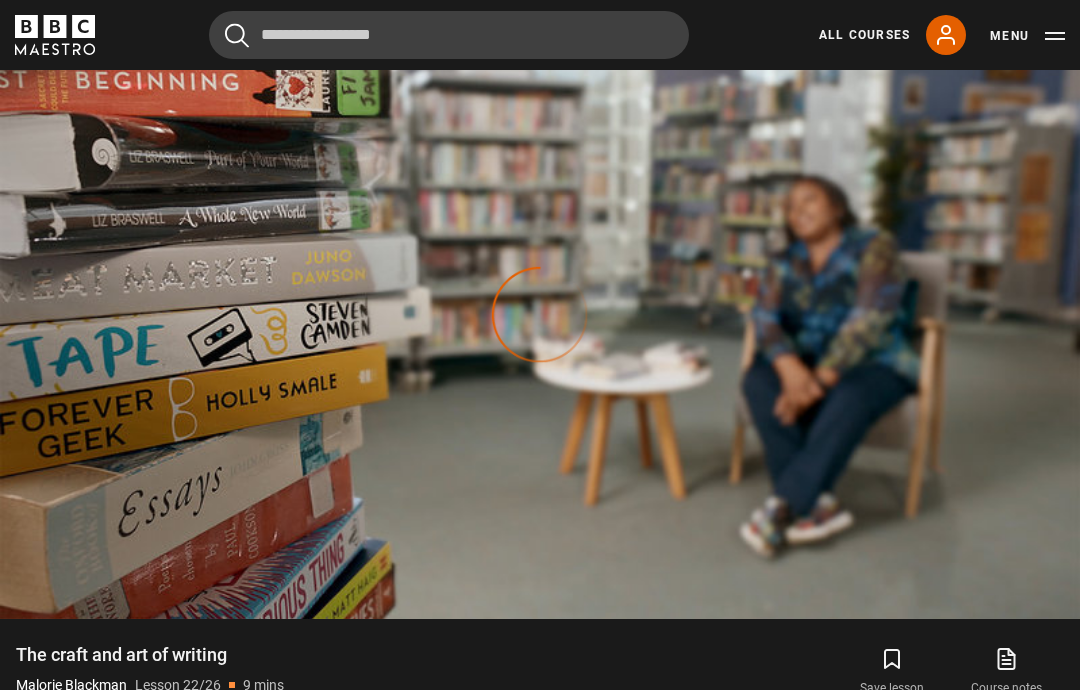 click on "Video Player is loading." at bounding box center [540, 315] 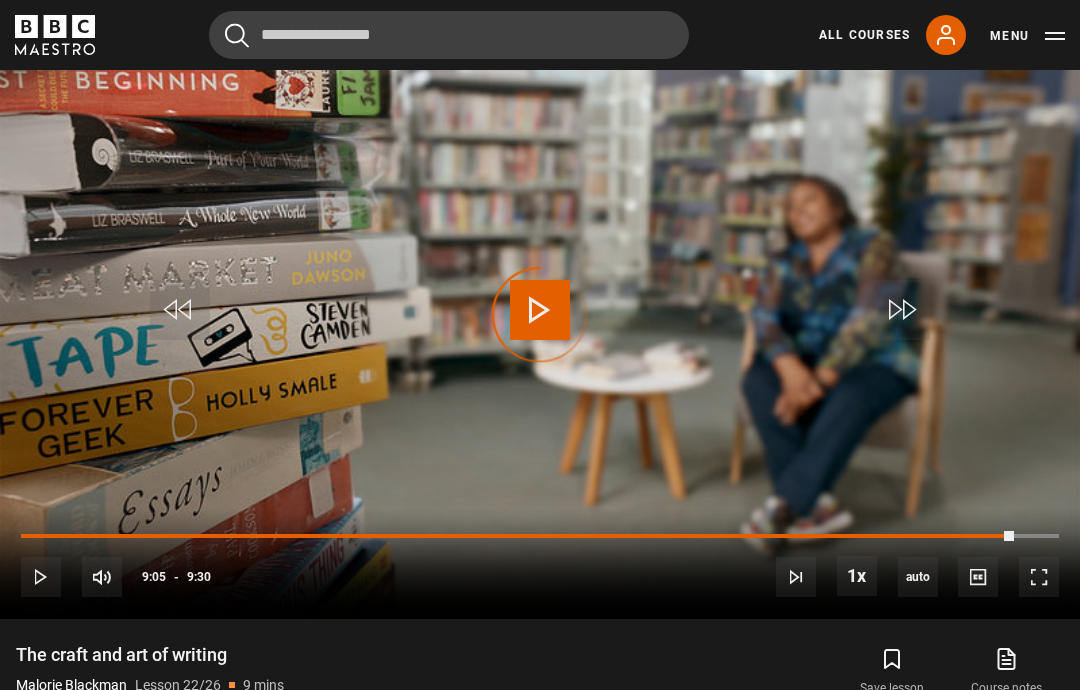 click on "Video Player is loading." at bounding box center (540, 315) 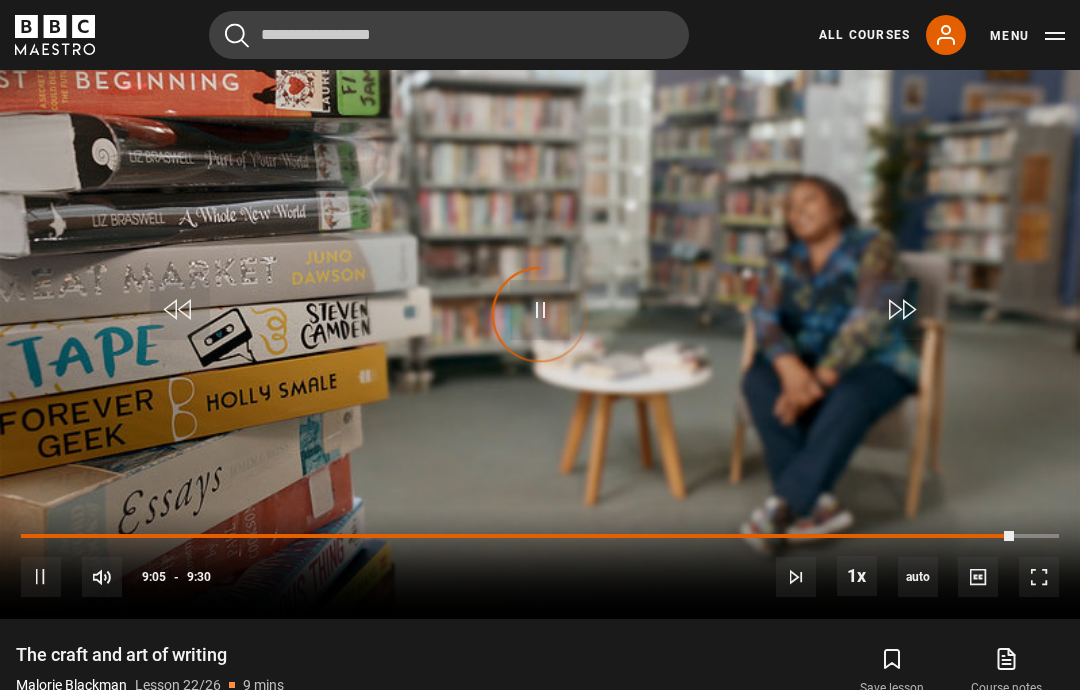 click on "Video Player is loading." at bounding box center (540, 315) 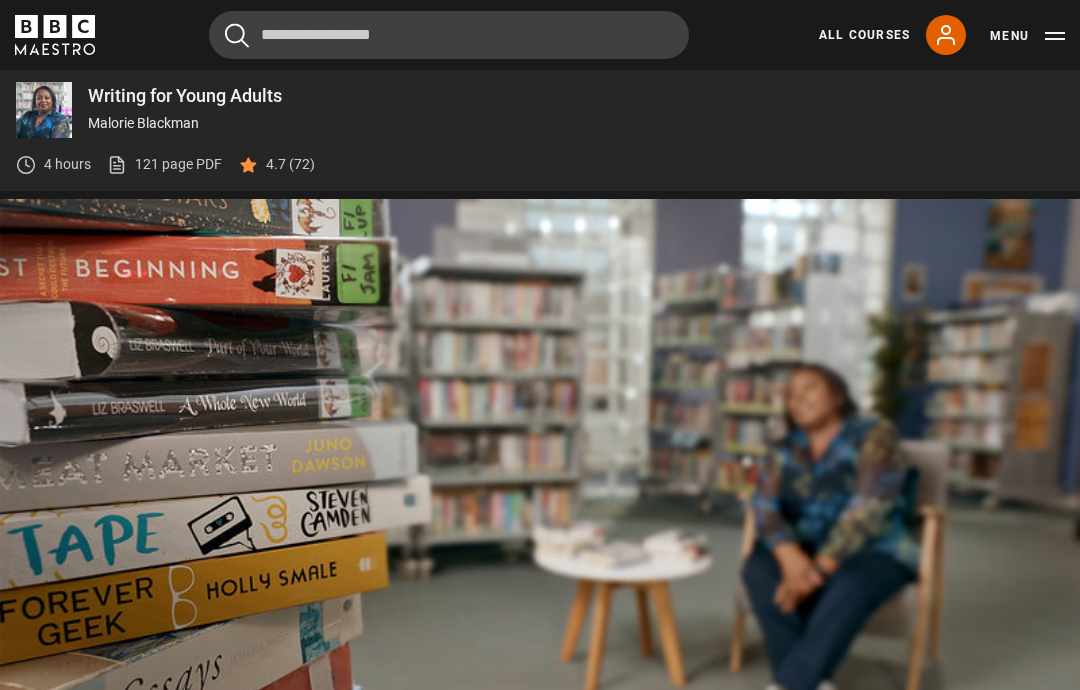 scroll, scrollTop: 811, scrollLeft: 0, axis: vertical 